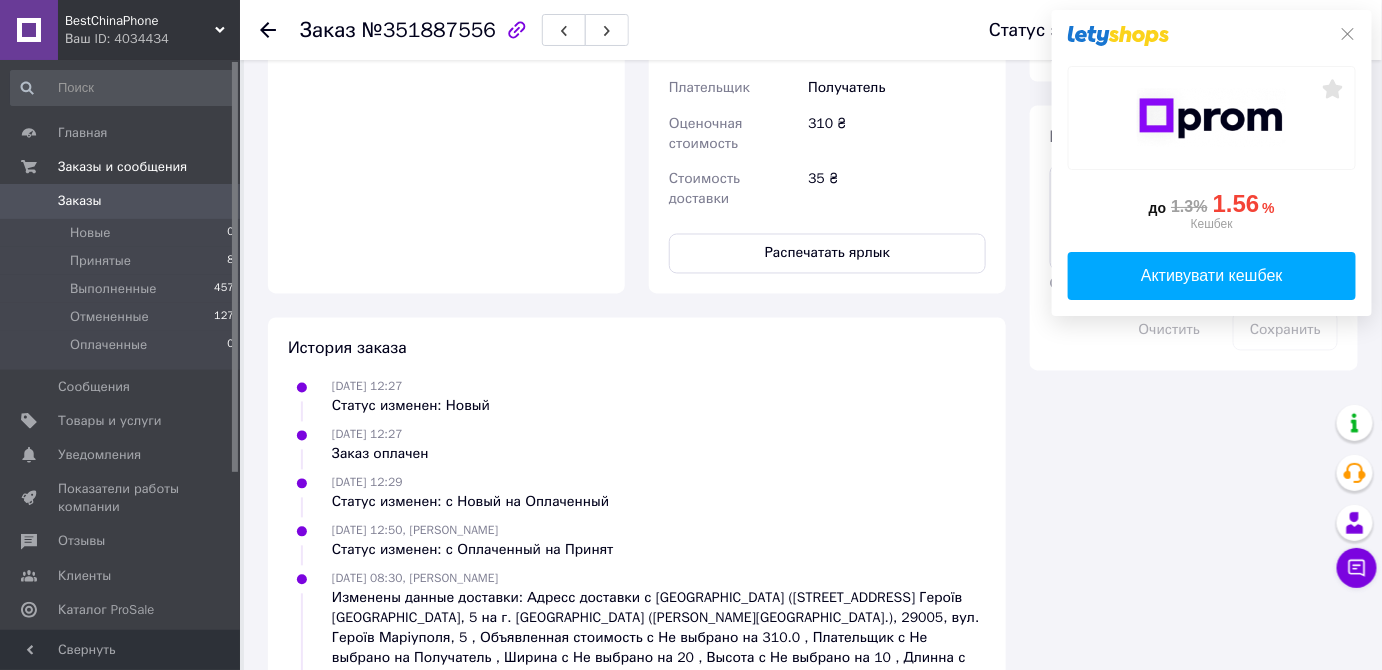 scroll, scrollTop: 1118, scrollLeft: 0, axis: vertical 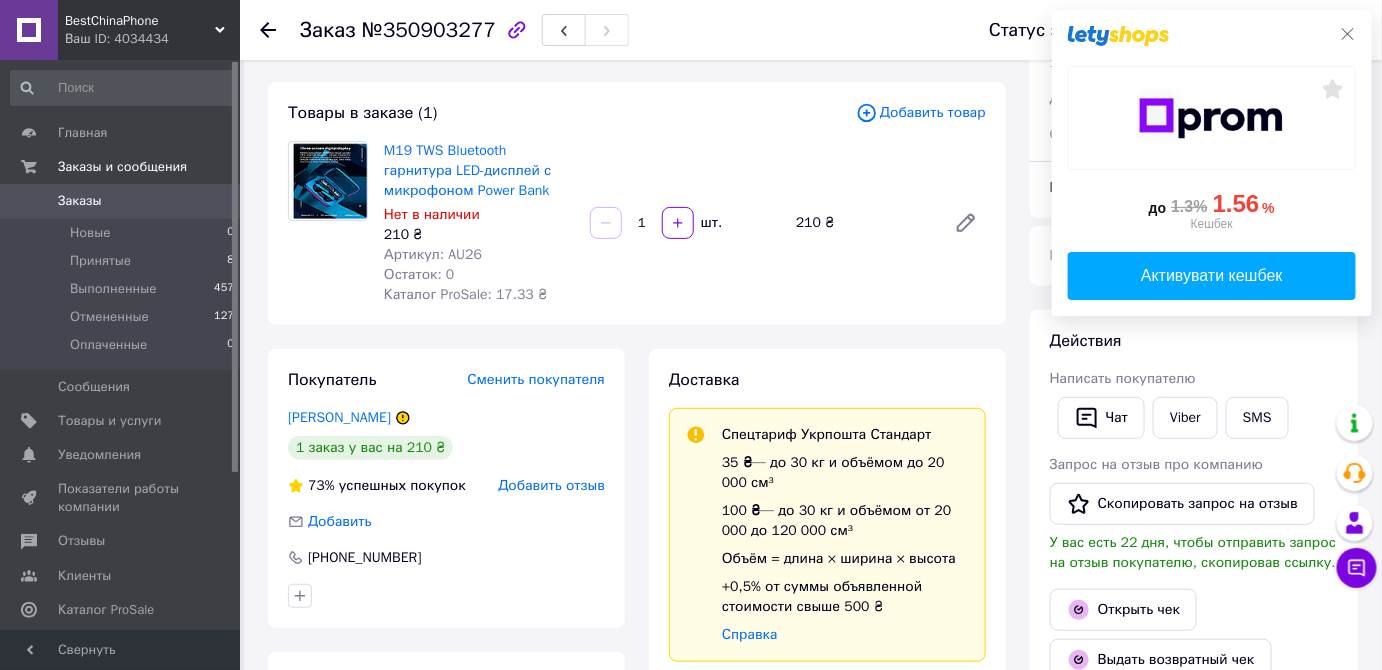click 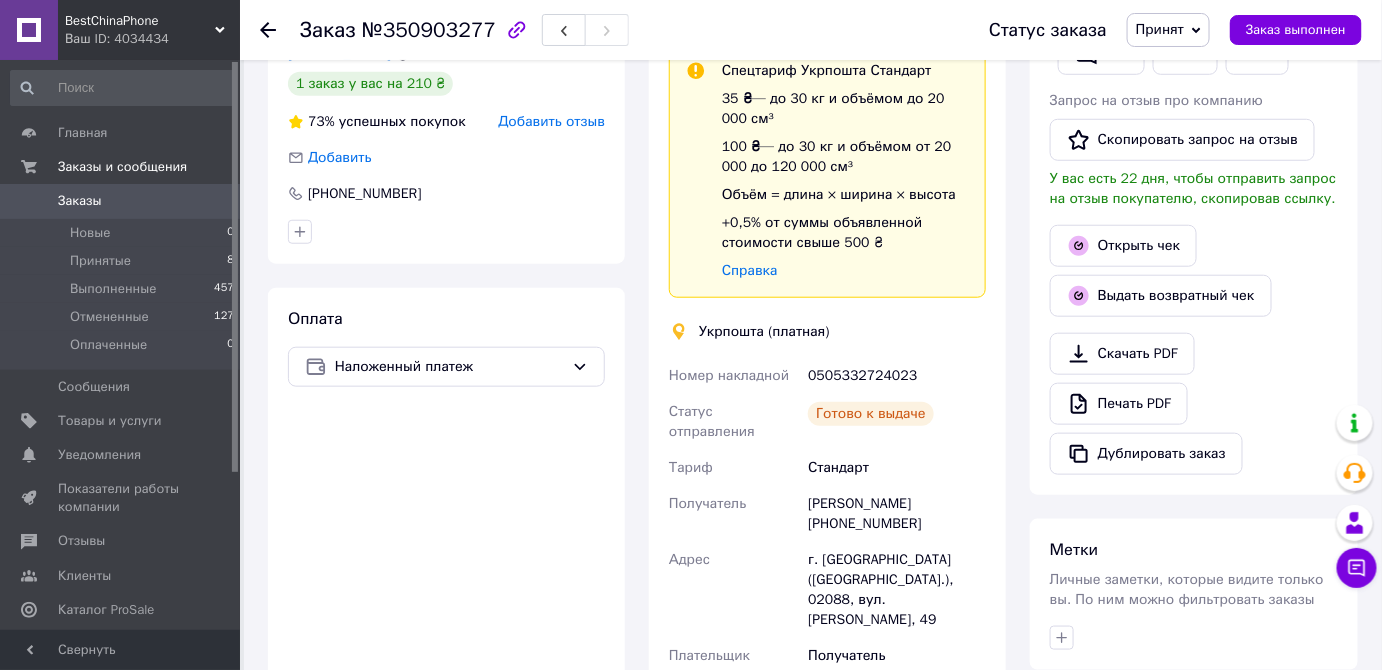 scroll, scrollTop: 272, scrollLeft: 0, axis: vertical 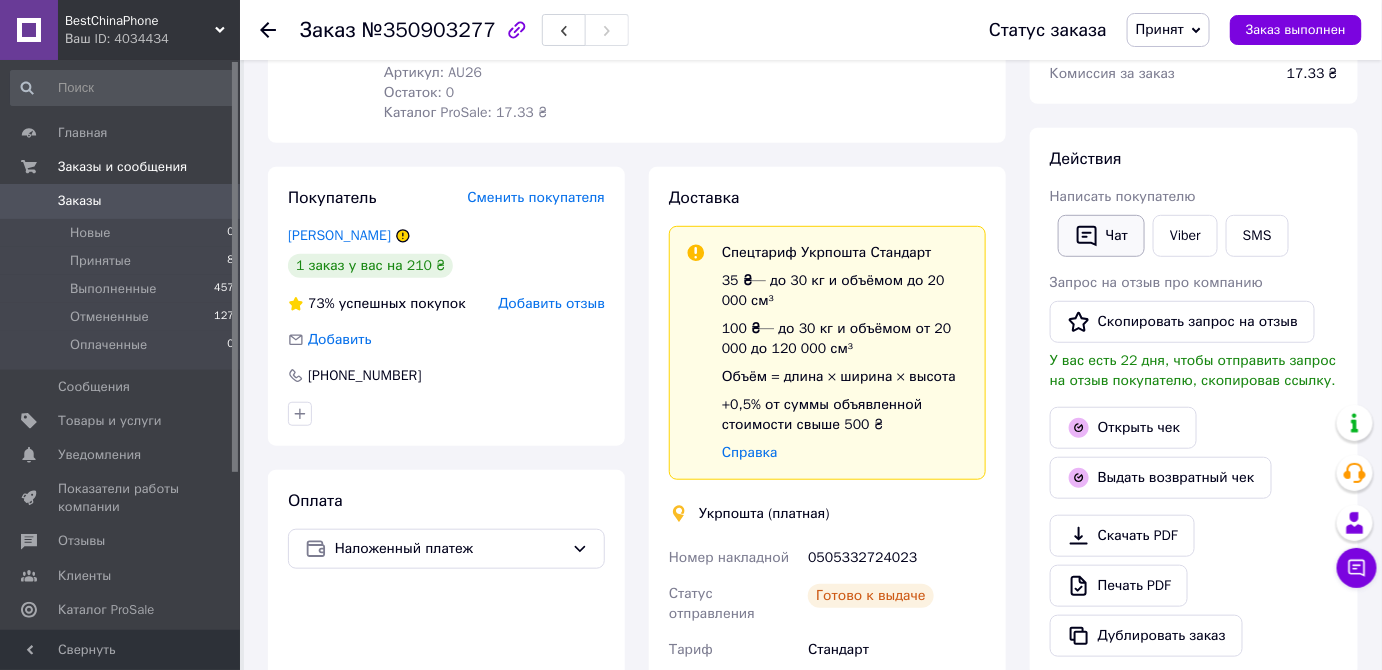 click on "Чат" at bounding box center [1101, 236] 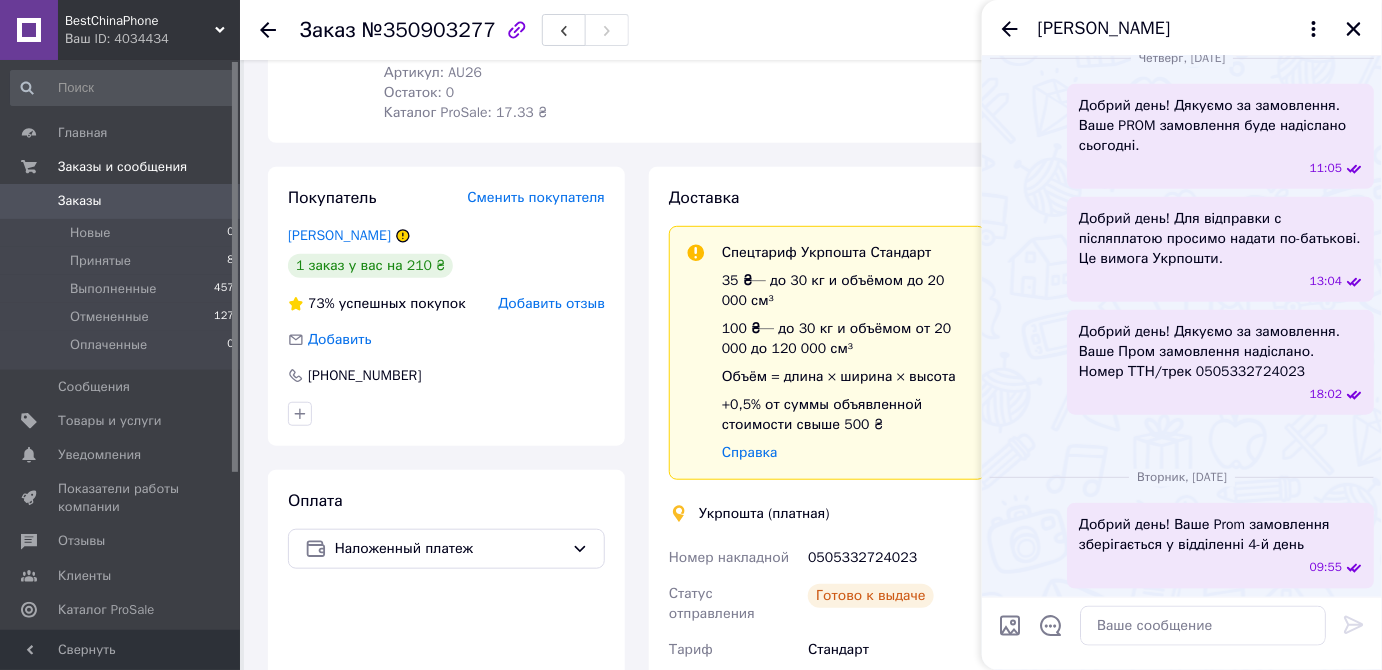 scroll, scrollTop: 730, scrollLeft: 0, axis: vertical 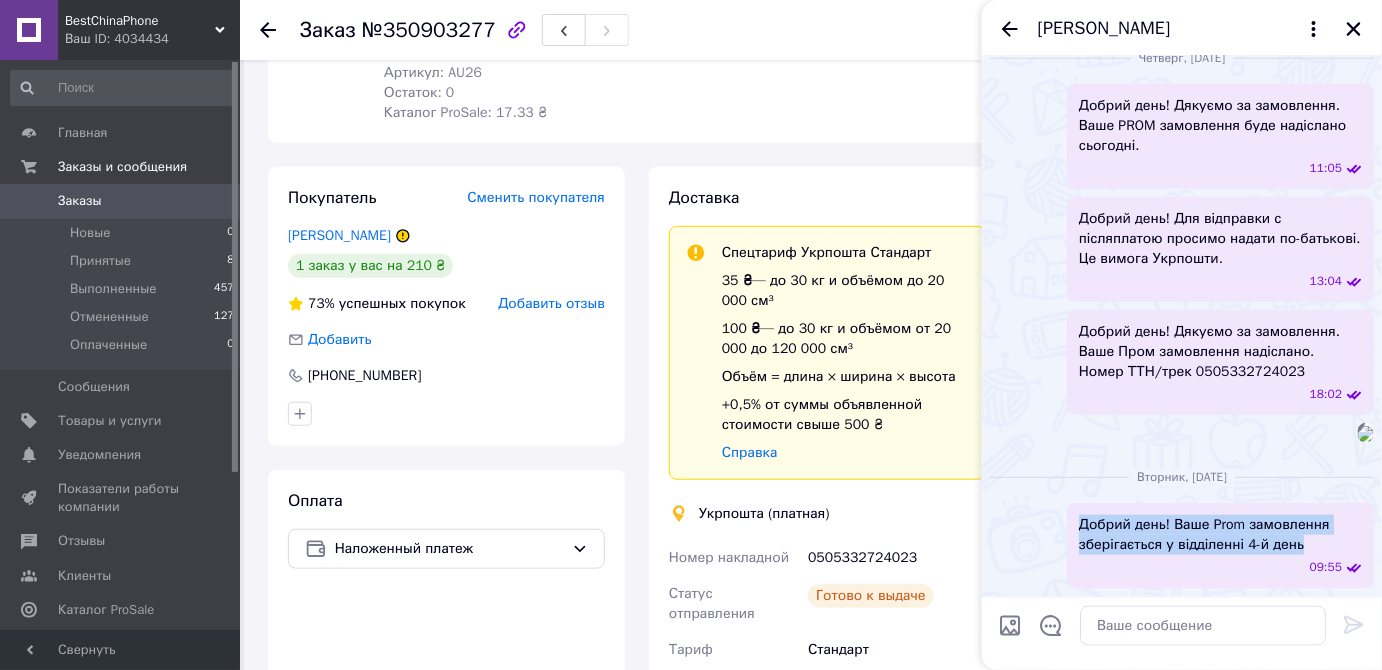 drag, startPoint x: 1079, startPoint y: 528, endPoint x: 1301, endPoint y: 543, distance: 222.50618 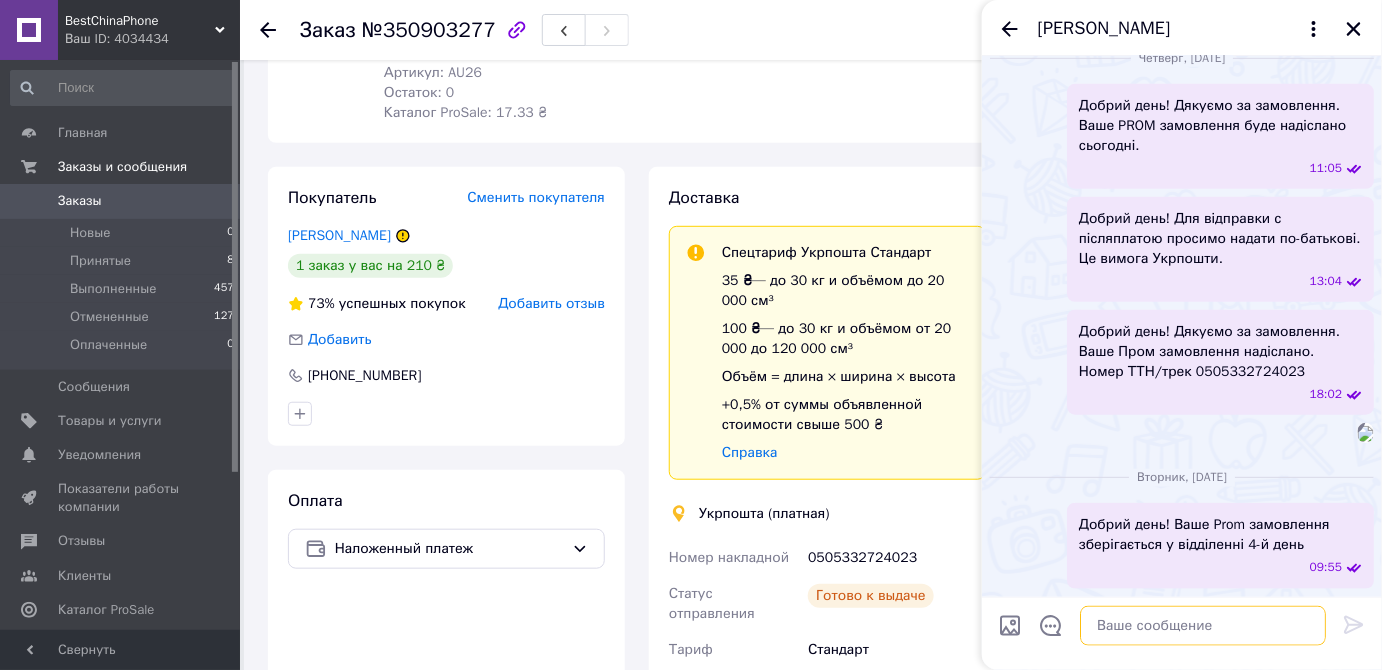 click at bounding box center (1203, 626) 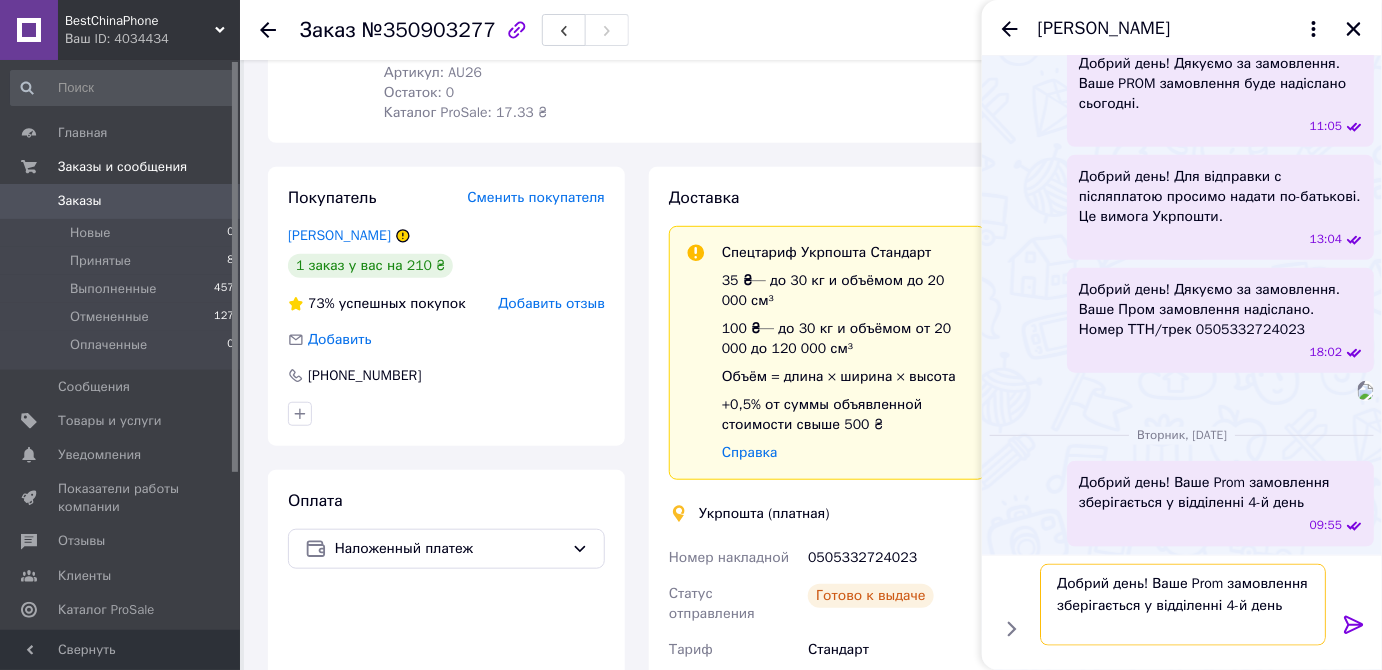 drag, startPoint x: 1225, startPoint y: 608, endPoint x: 1096, endPoint y: 523, distance: 154.48625 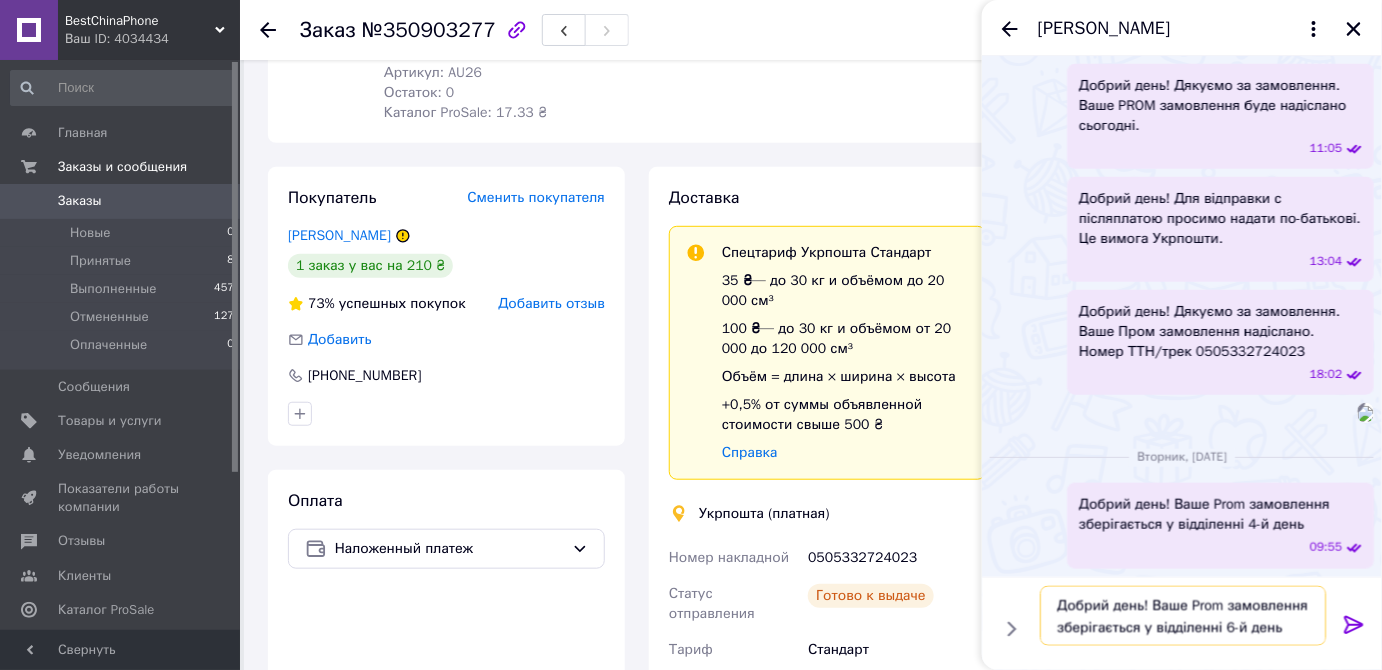 type on "Добрий день! Ваше Prom замовлення зберігається у відділенні 6-й день" 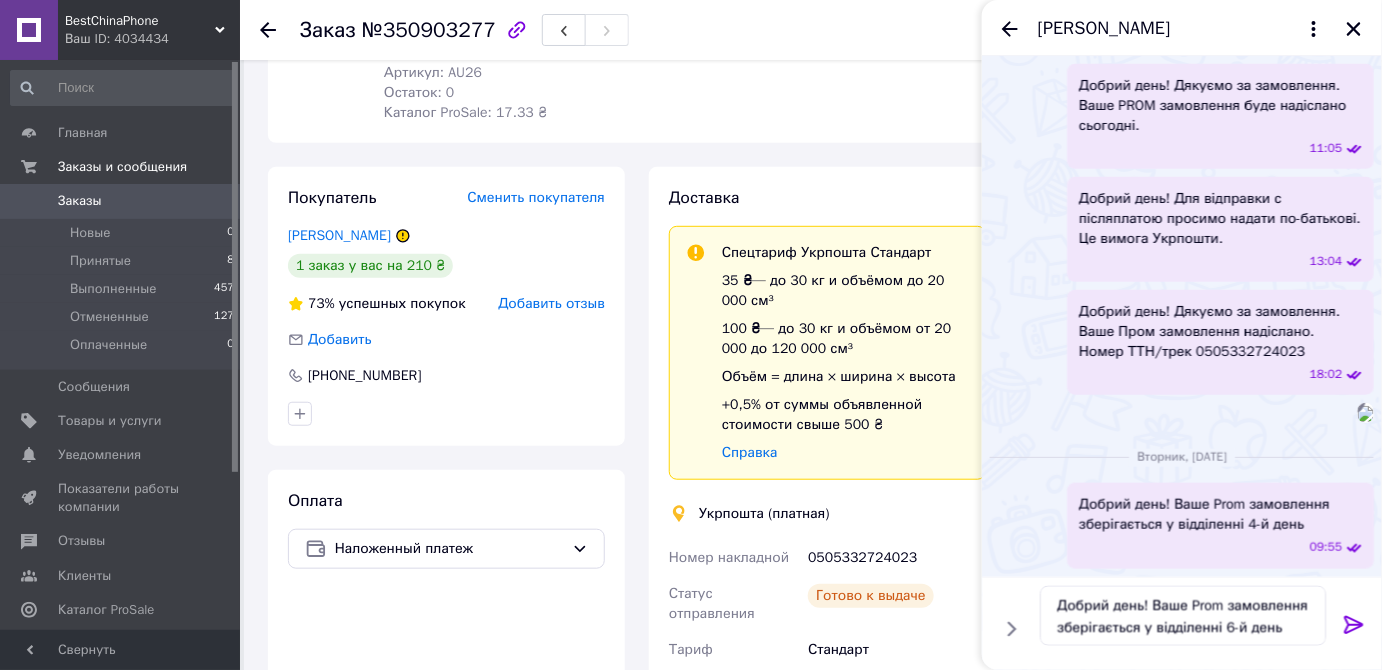 click 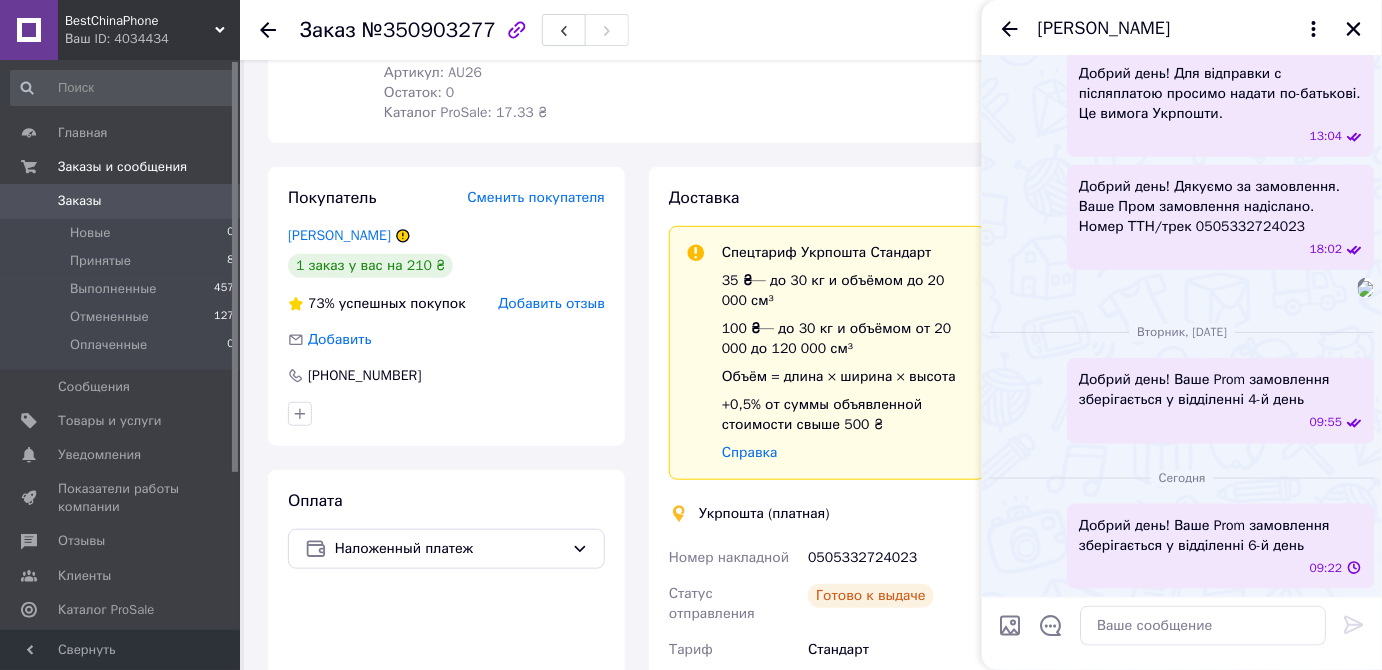 scroll, scrollTop: 875, scrollLeft: 0, axis: vertical 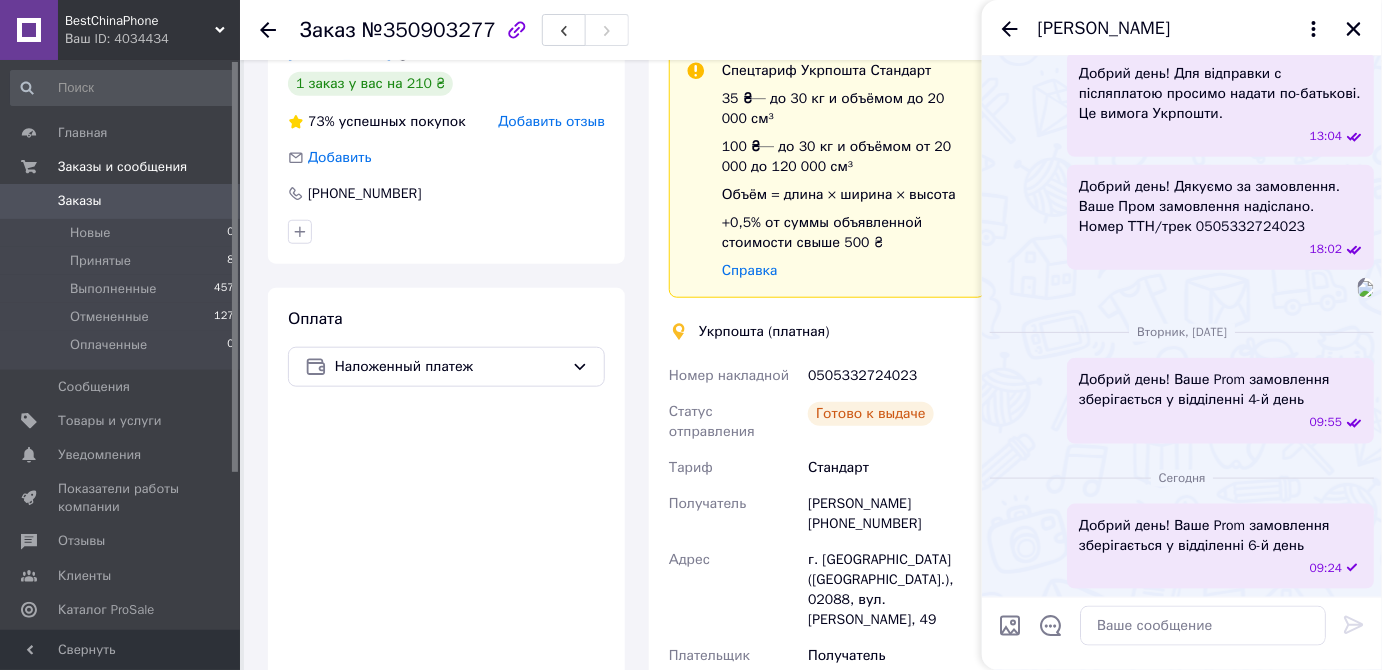 drag, startPoint x: 915, startPoint y: 512, endPoint x: 836, endPoint y: 512, distance: 79 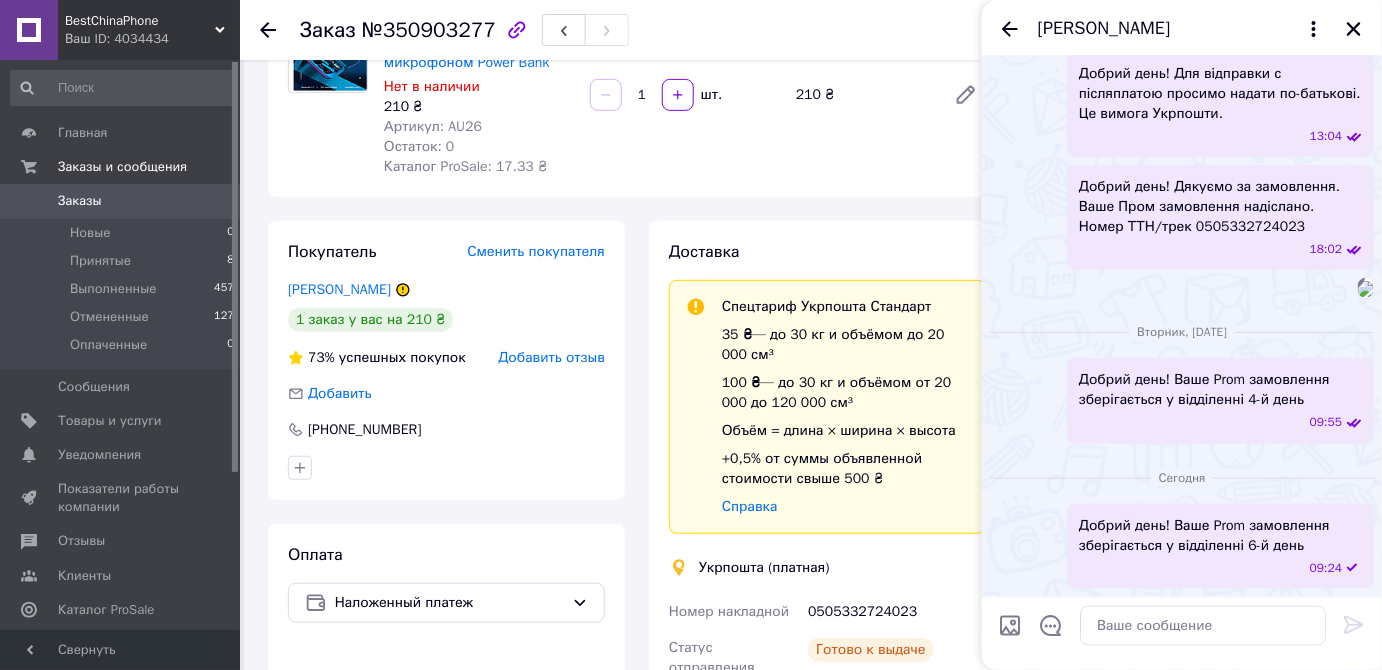 scroll, scrollTop: 0, scrollLeft: 0, axis: both 